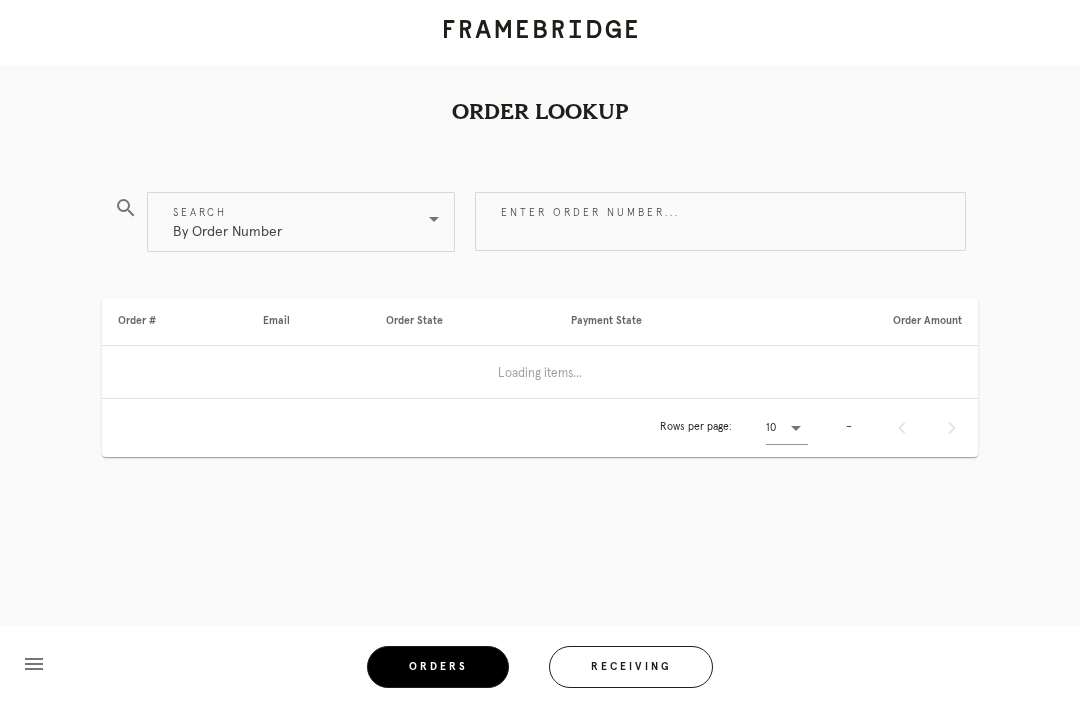 scroll, scrollTop: 0, scrollLeft: 0, axis: both 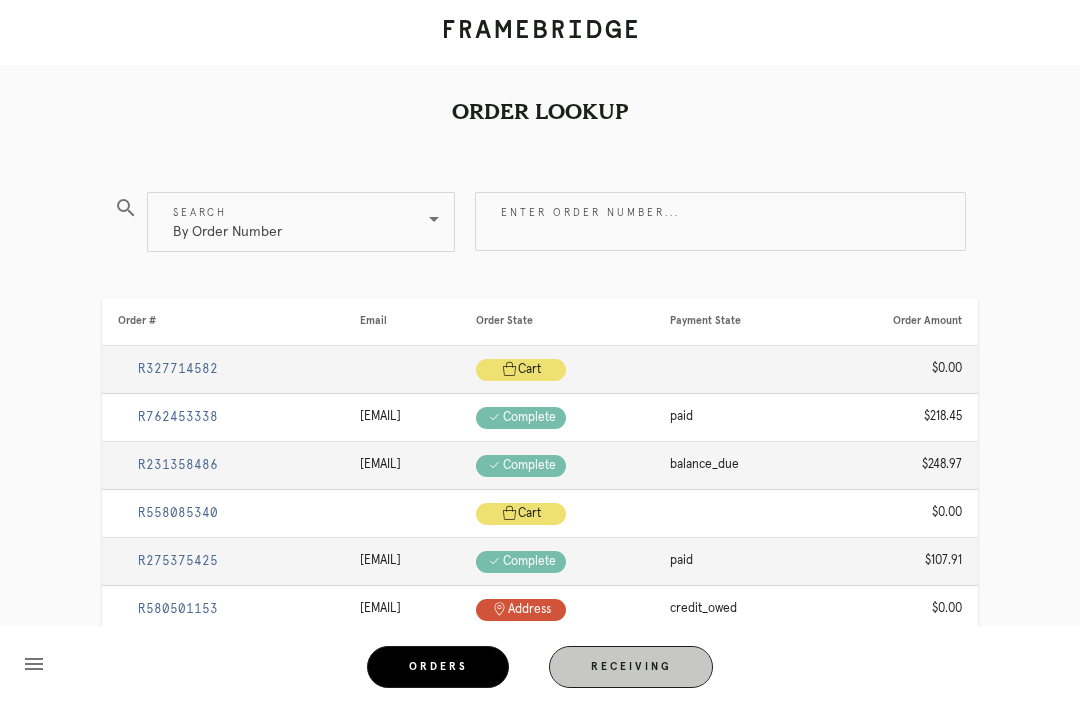 click on "Receiving" at bounding box center (631, 667) 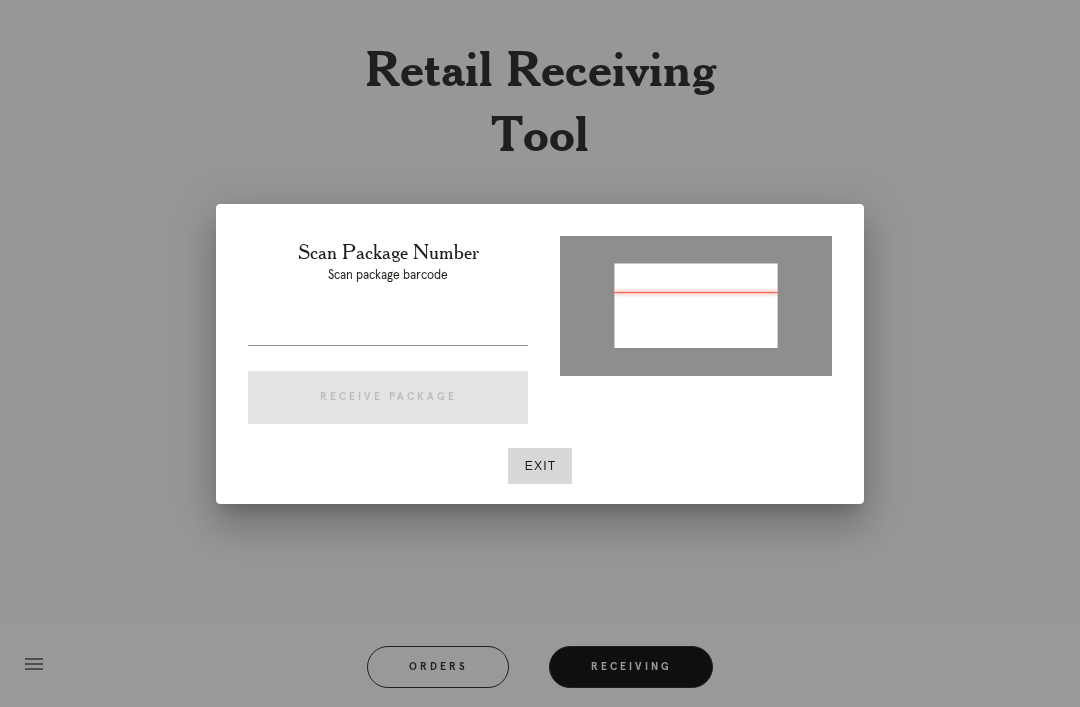 type on "P367453415853998" 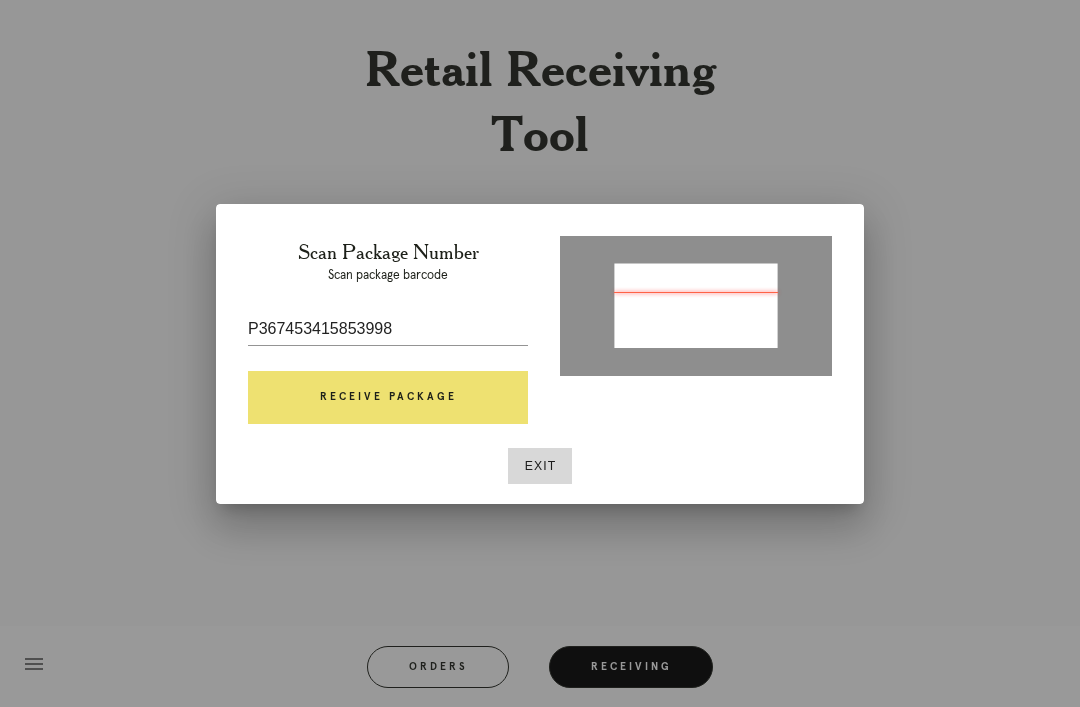 click on "Receive Package" at bounding box center [388, 398] 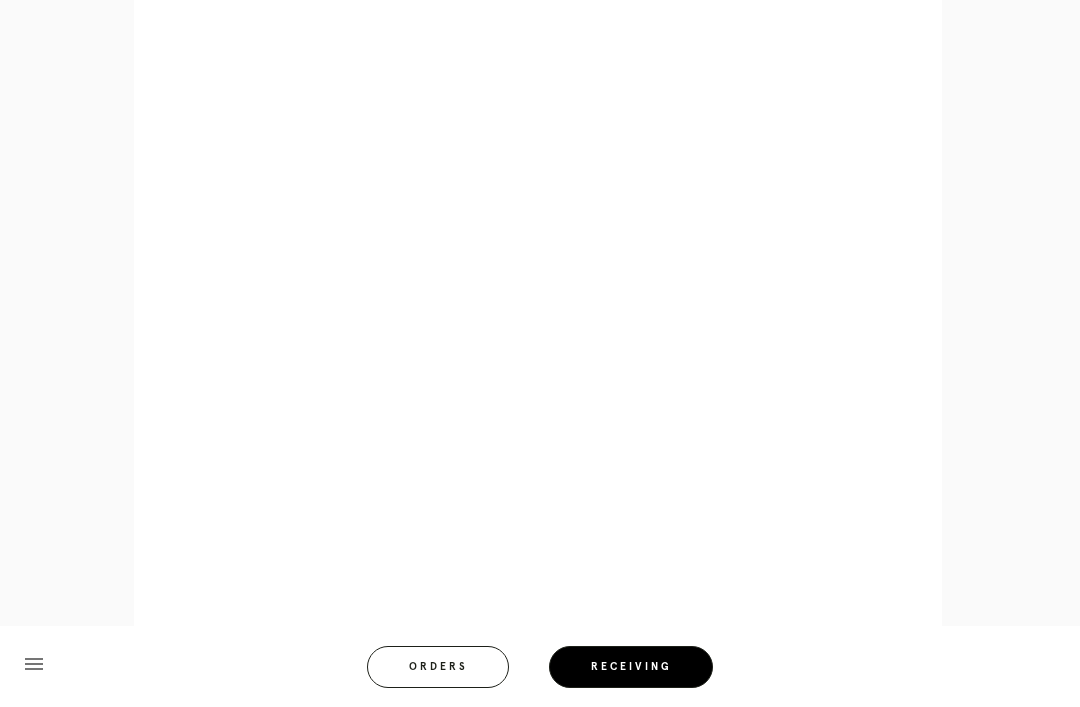 scroll, scrollTop: 980, scrollLeft: 0, axis: vertical 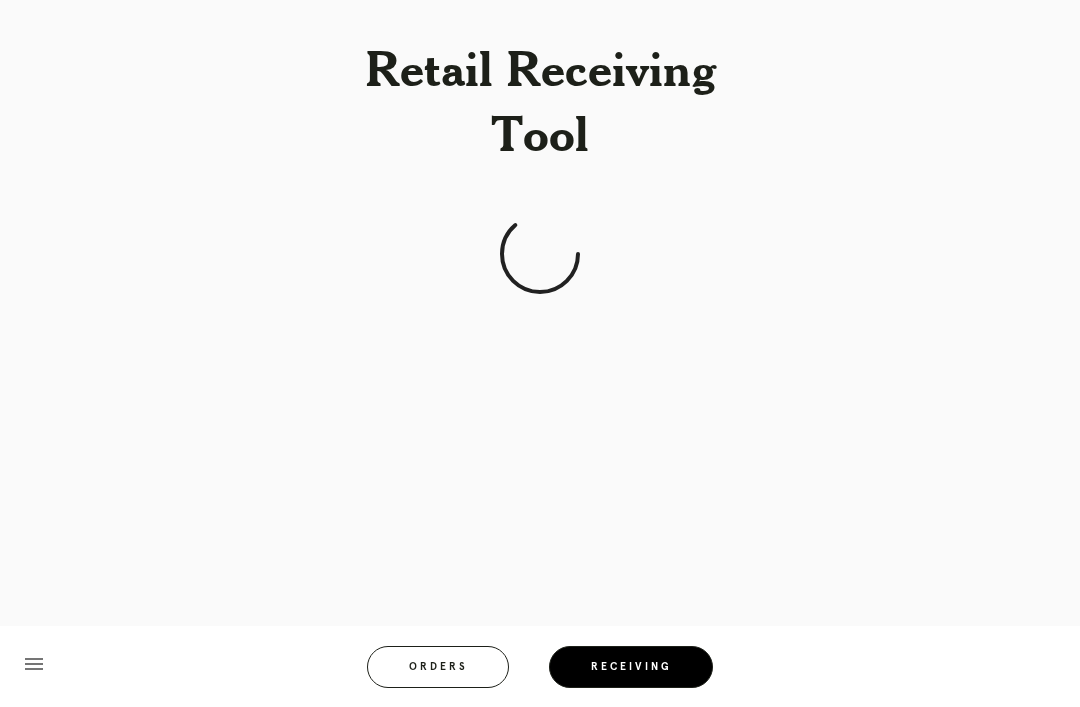 click on "Orders" at bounding box center (438, 667) 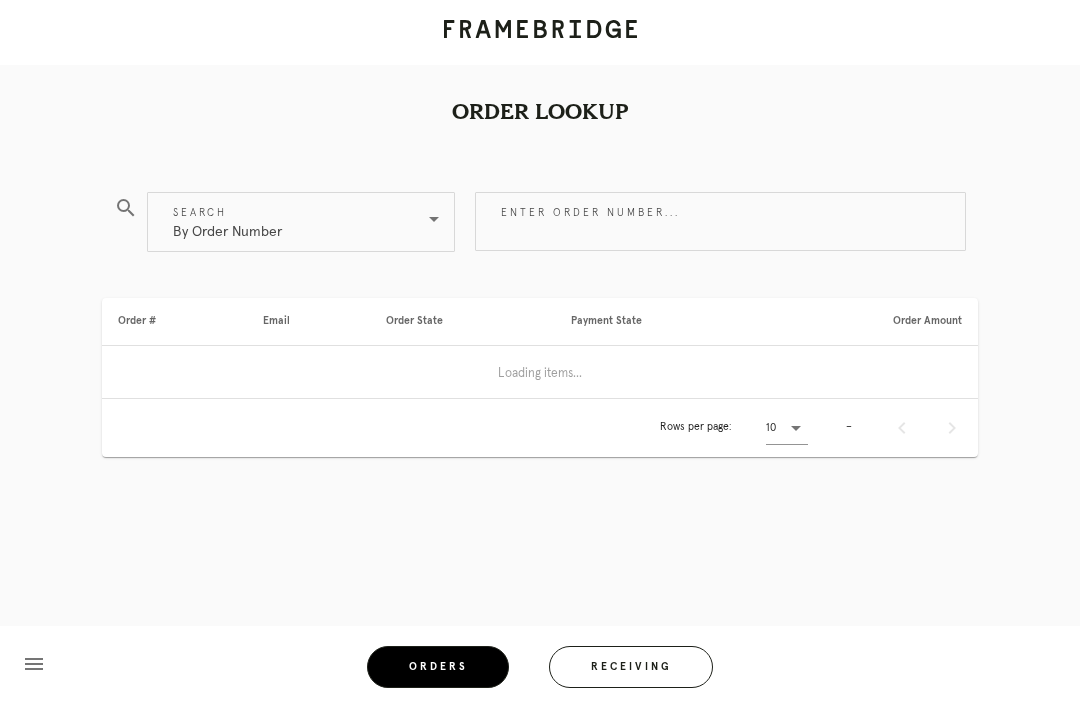click on "Receiving" at bounding box center [631, 667] 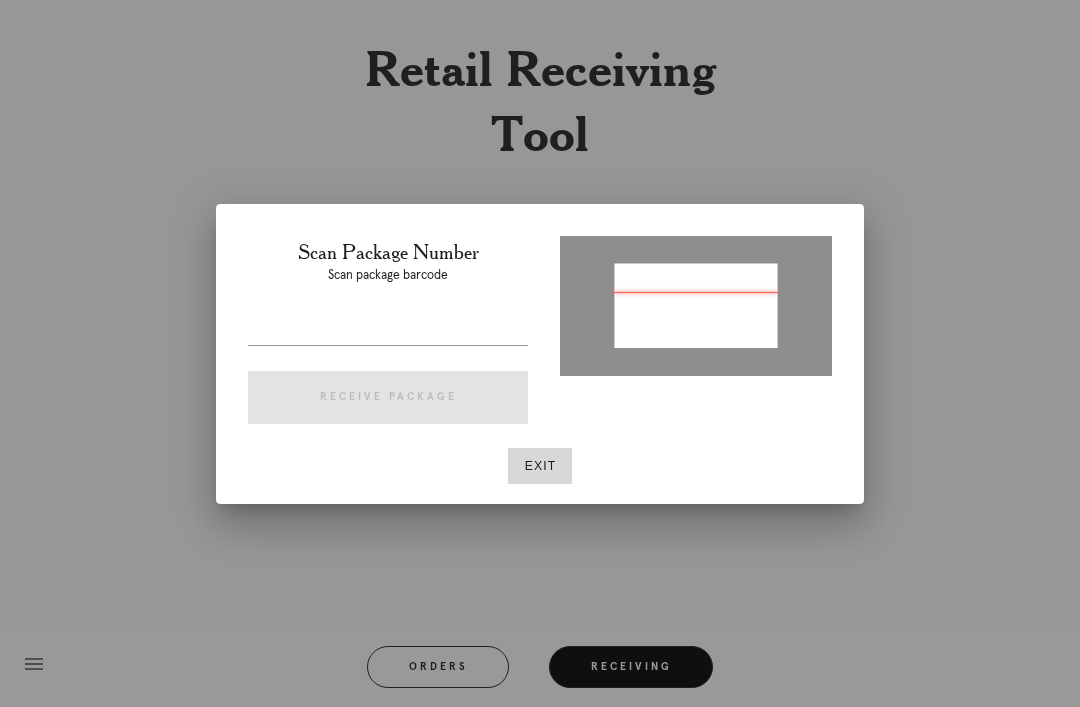 click at bounding box center [696, 304] 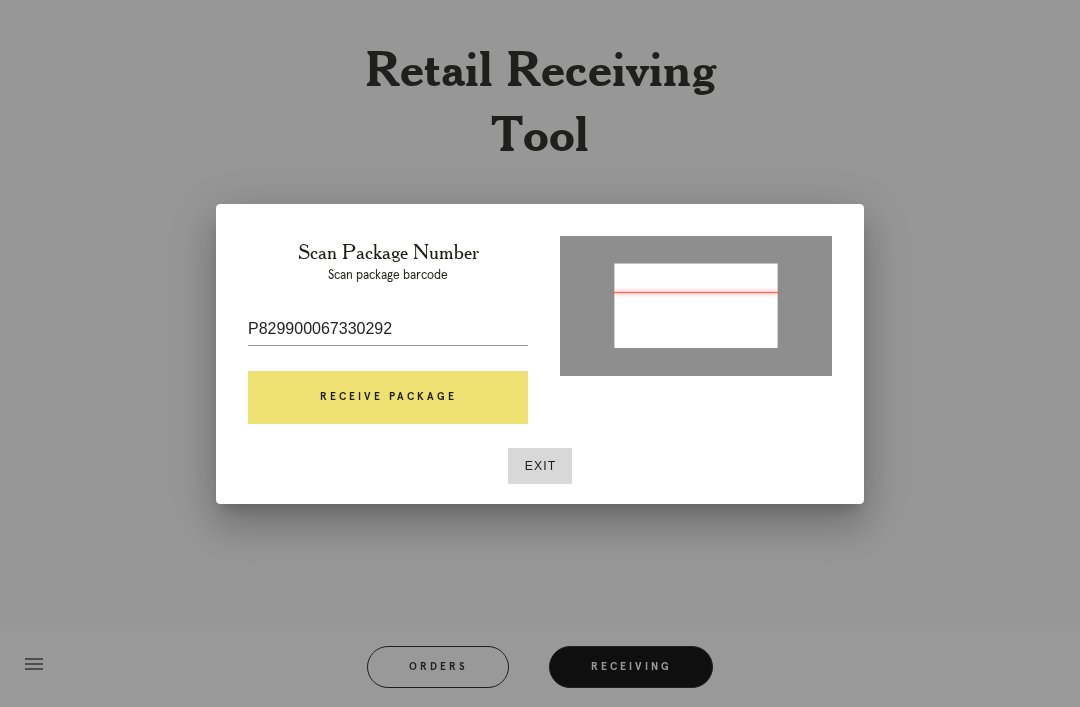click on "Receive Package" at bounding box center [388, 398] 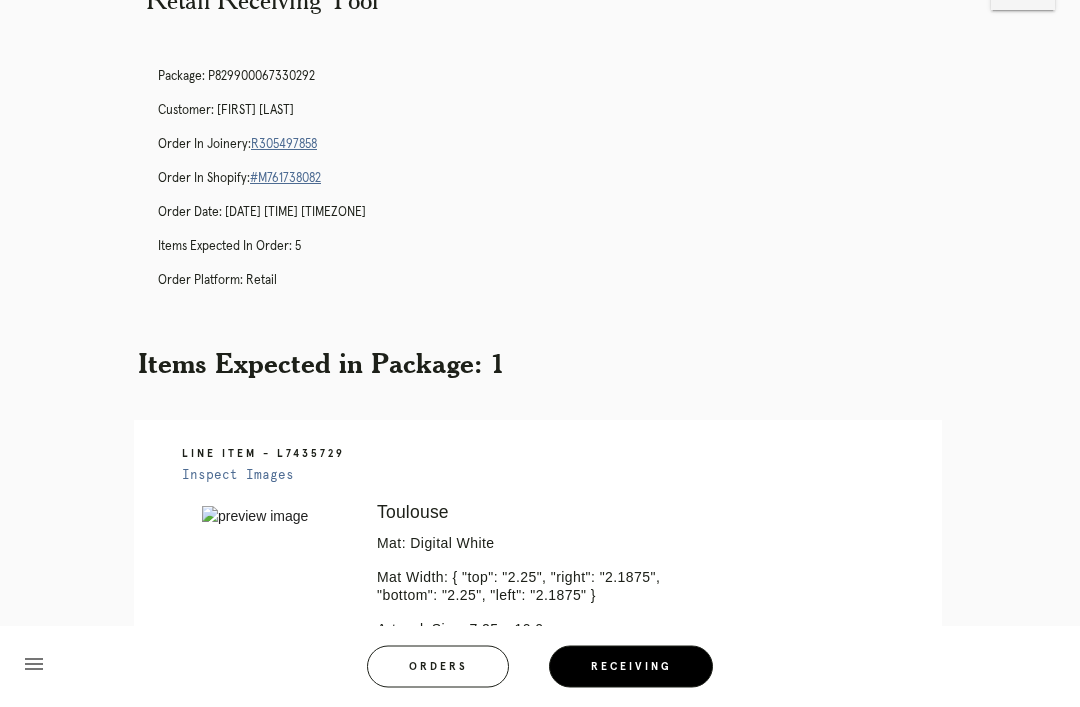 scroll, scrollTop: 0, scrollLeft: 0, axis: both 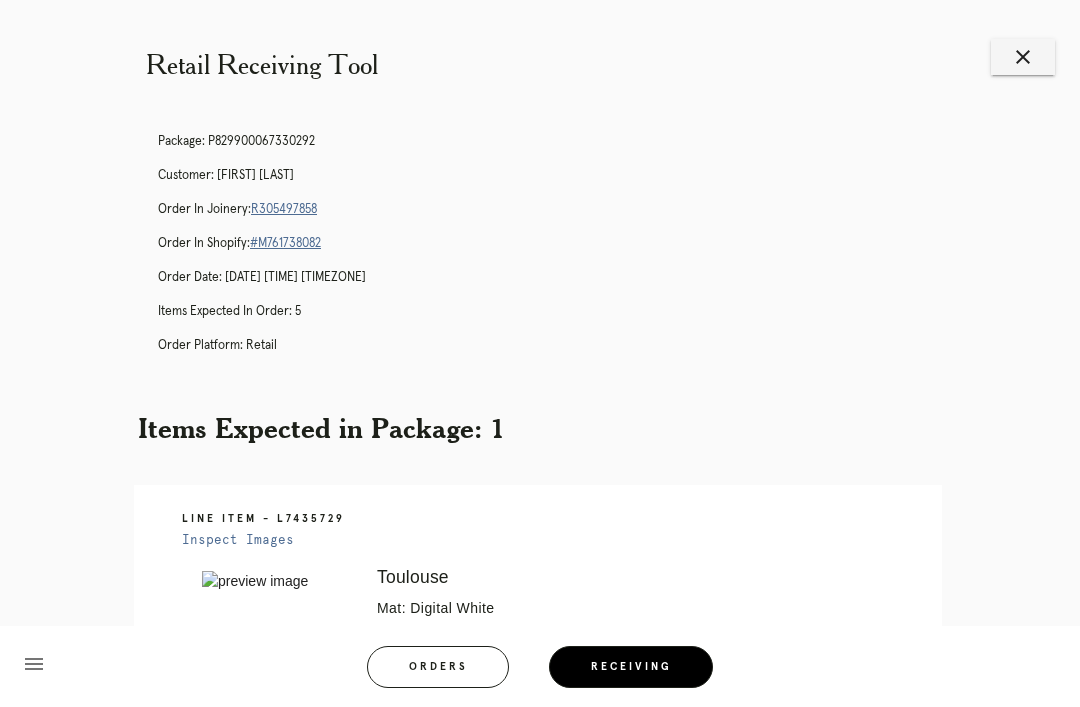 click on "R305497858" at bounding box center (284, 209) 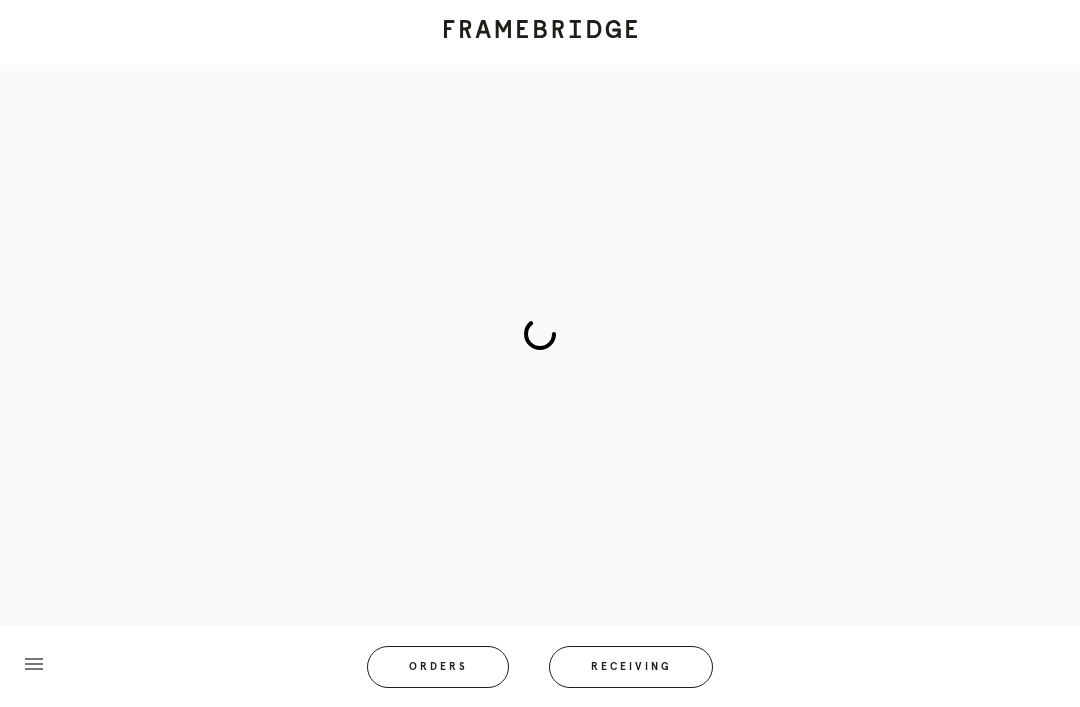 scroll, scrollTop: 0, scrollLeft: 0, axis: both 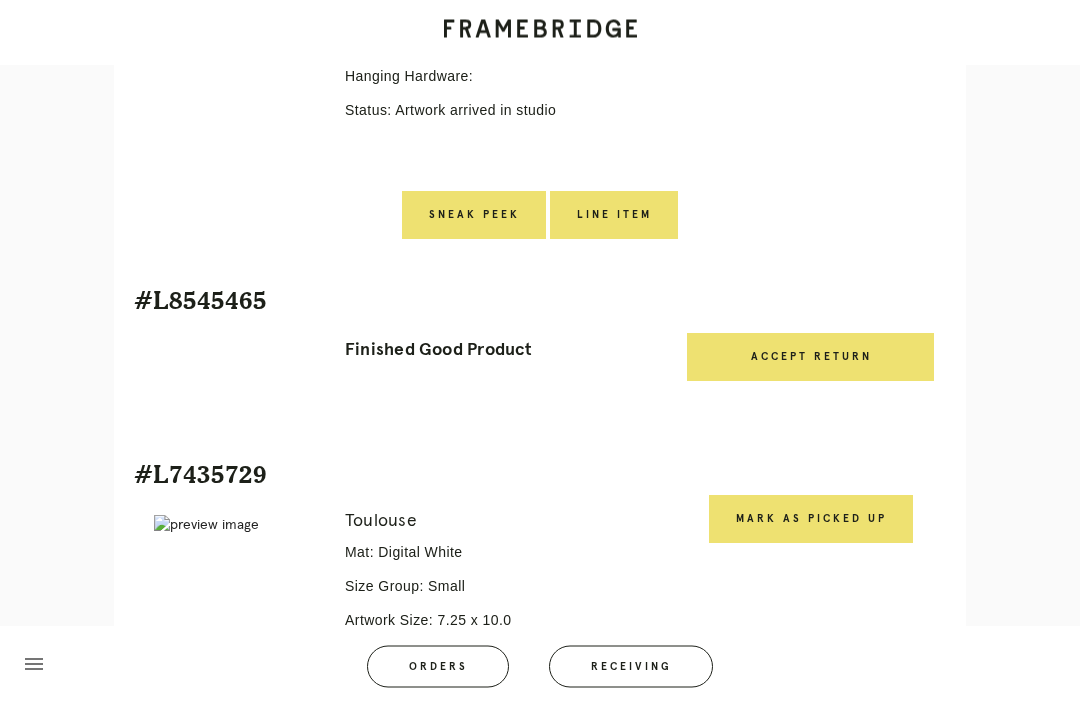 click on "Mark as Picked Up" at bounding box center [811, 520] 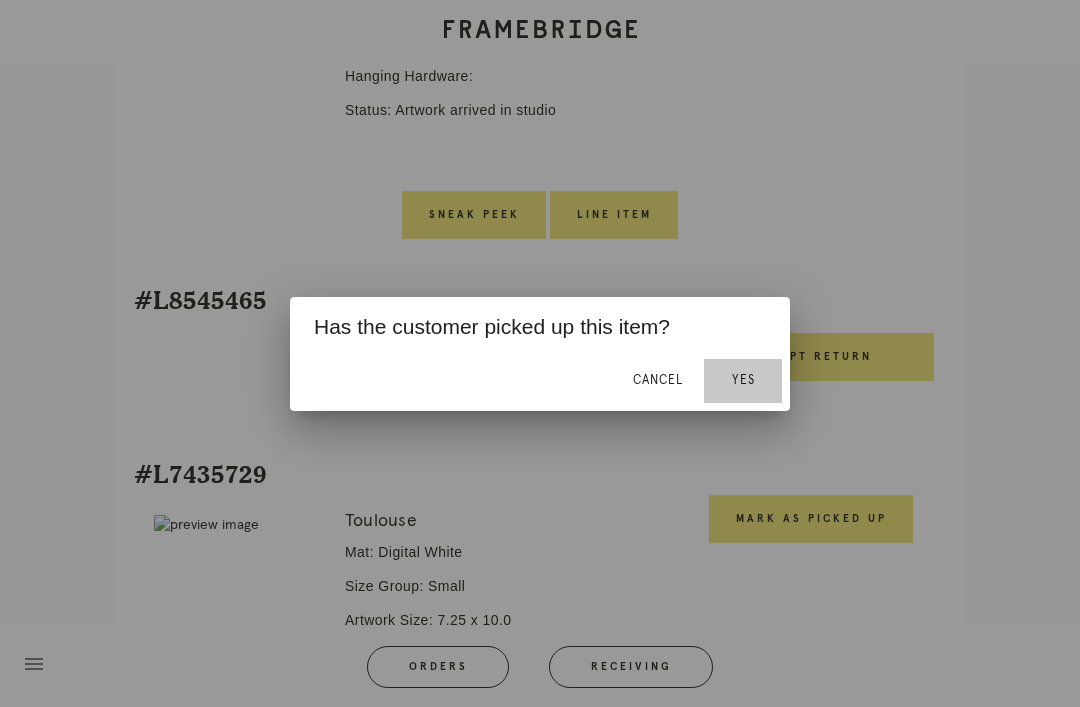 click on "Yes" at bounding box center [743, 380] 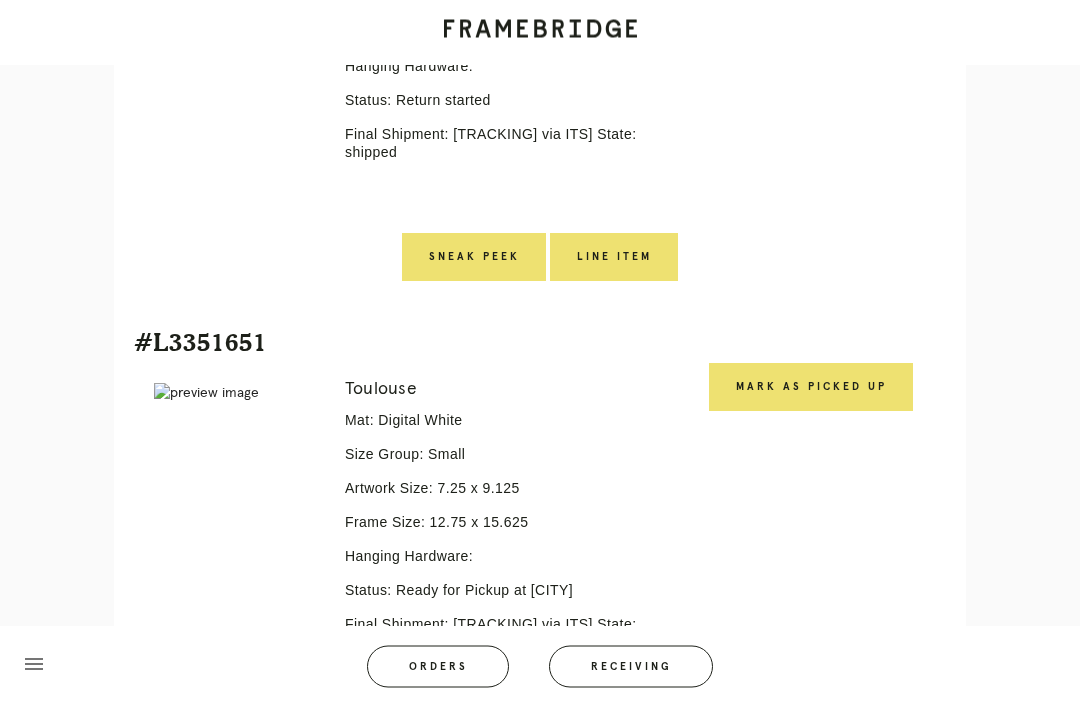 click on "Mark as Picked Up" at bounding box center [811, 388] 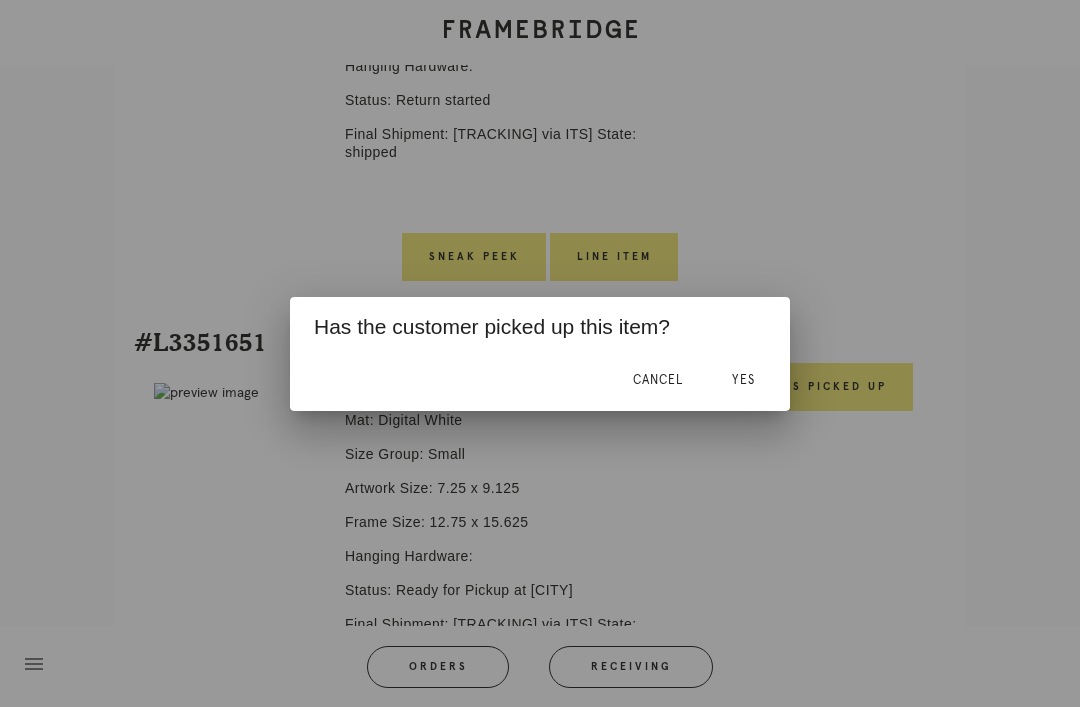 click on "Yes" at bounding box center (743, 380) 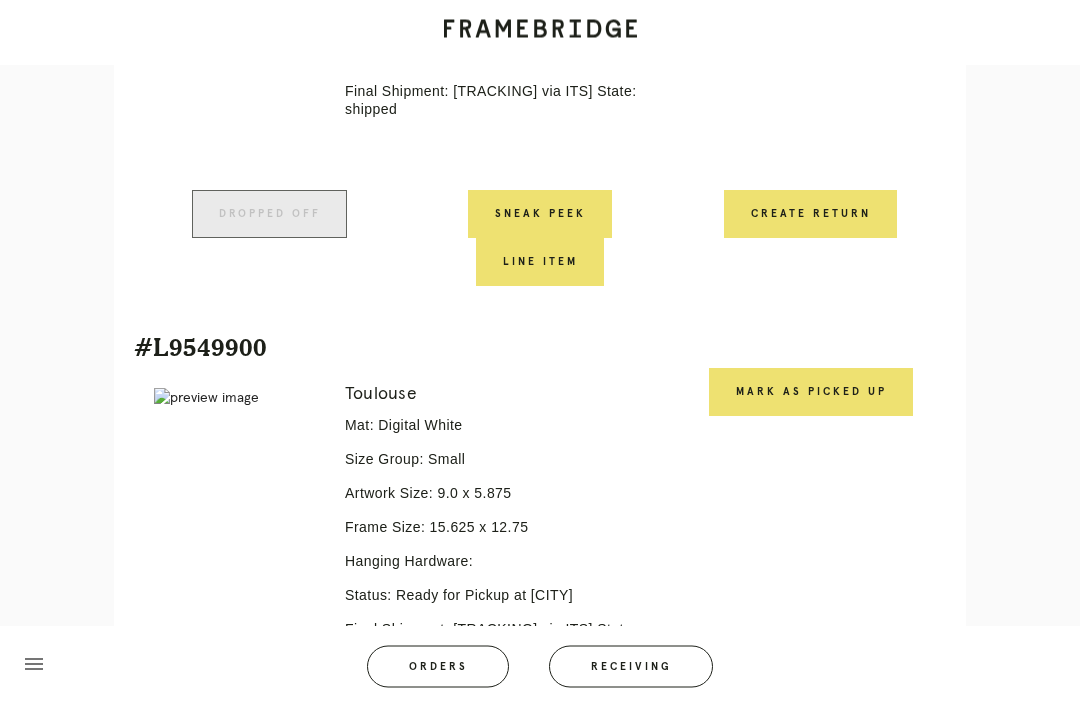 click on "Mark as Picked Up" at bounding box center [811, 393] 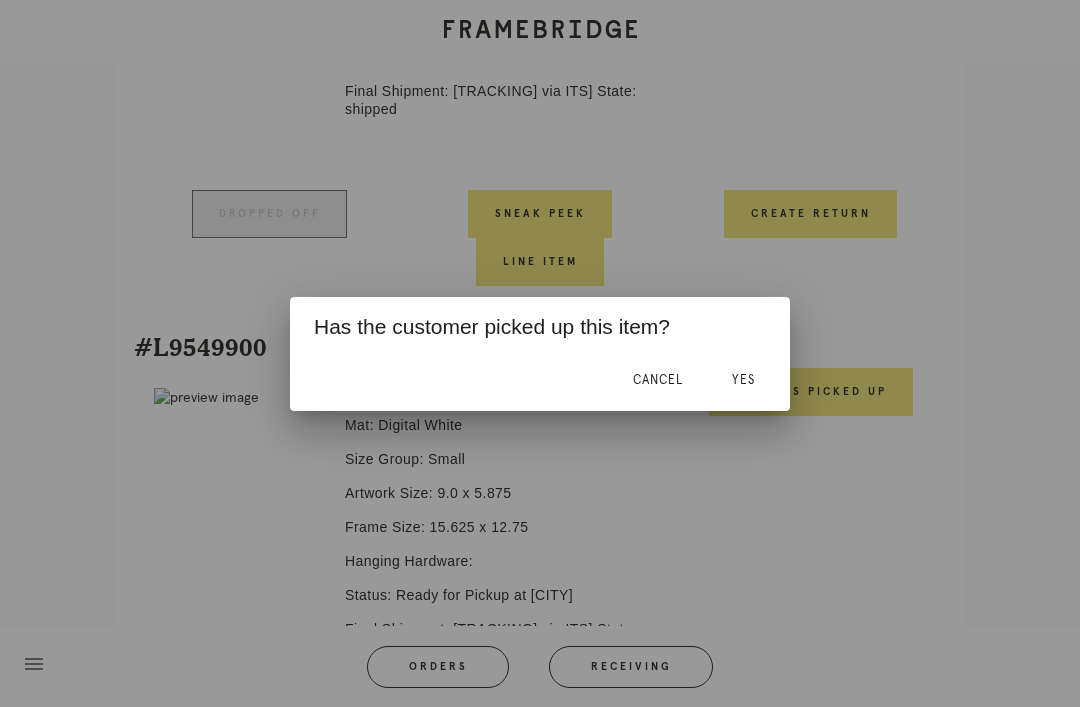 click on "Yes" at bounding box center [743, 380] 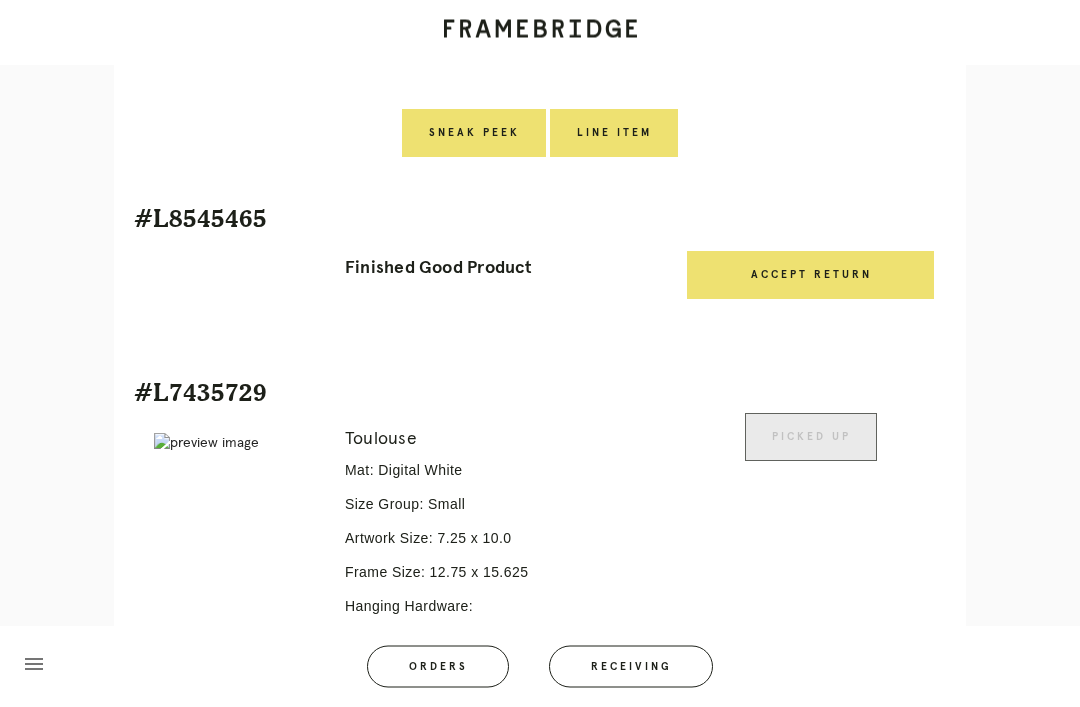 scroll, scrollTop: 766, scrollLeft: 0, axis: vertical 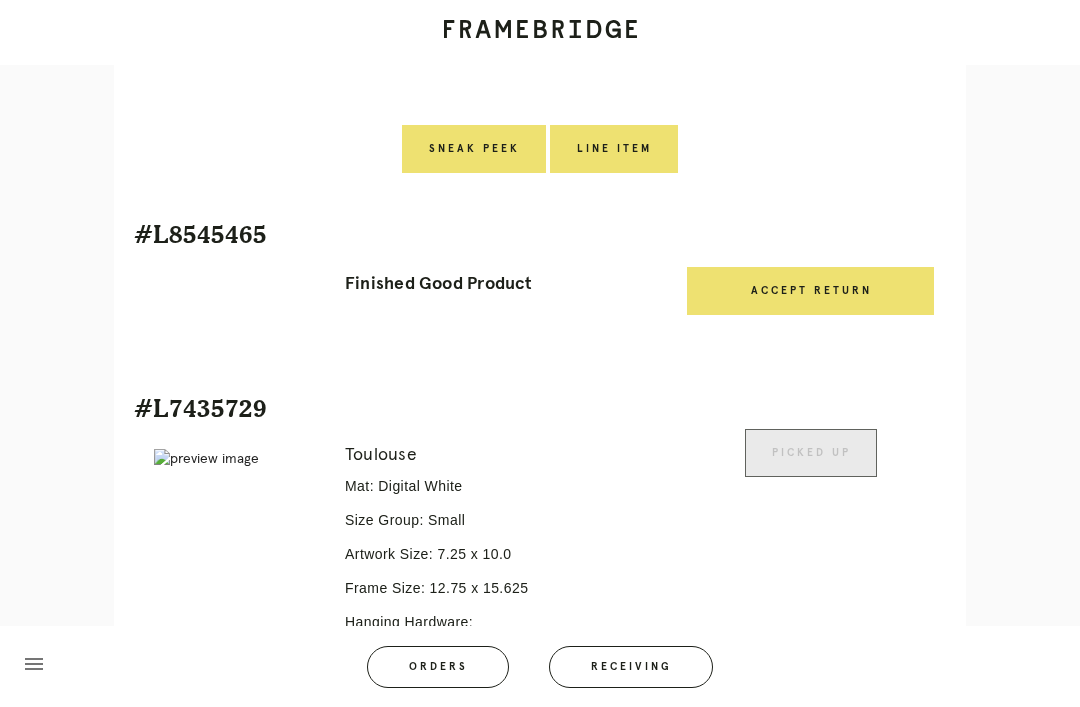click on "Receiving" at bounding box center (631, 667) 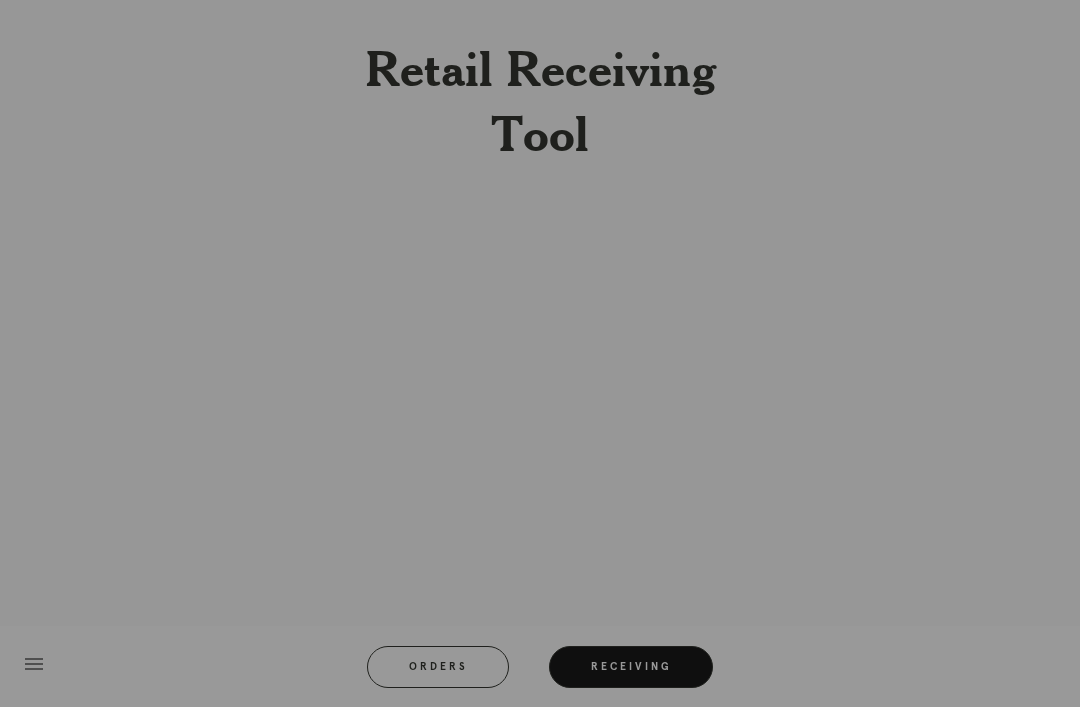 scroll, scrollTop: 64, scrollLeft: 0, axis: vertical 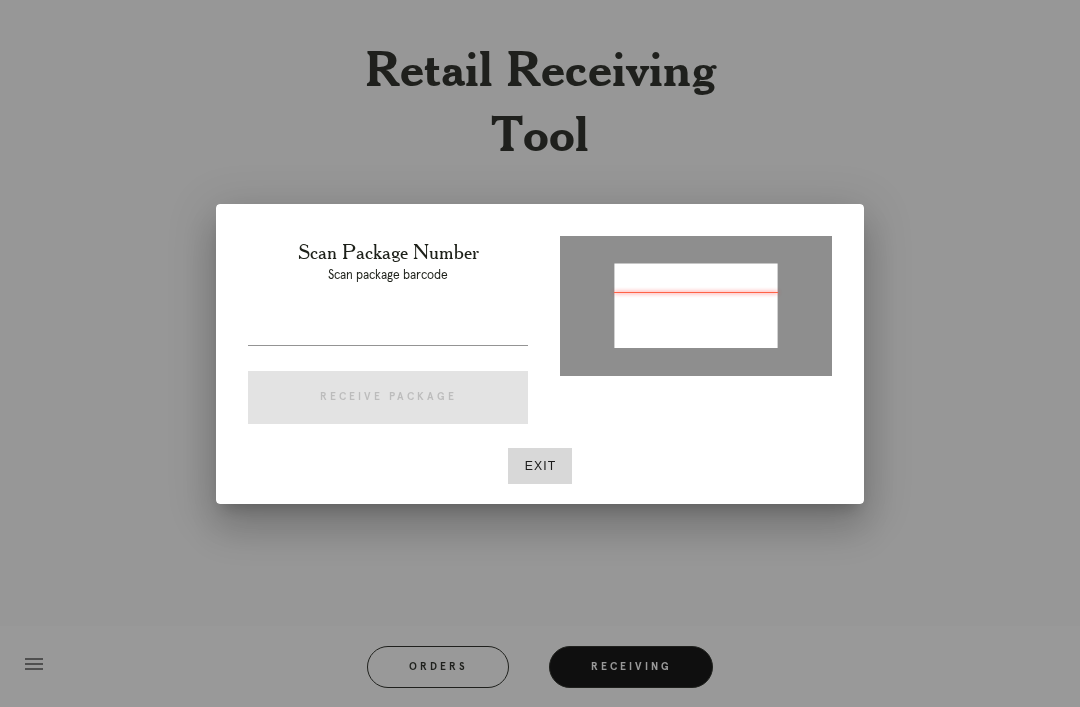 type on "P974583999612786" 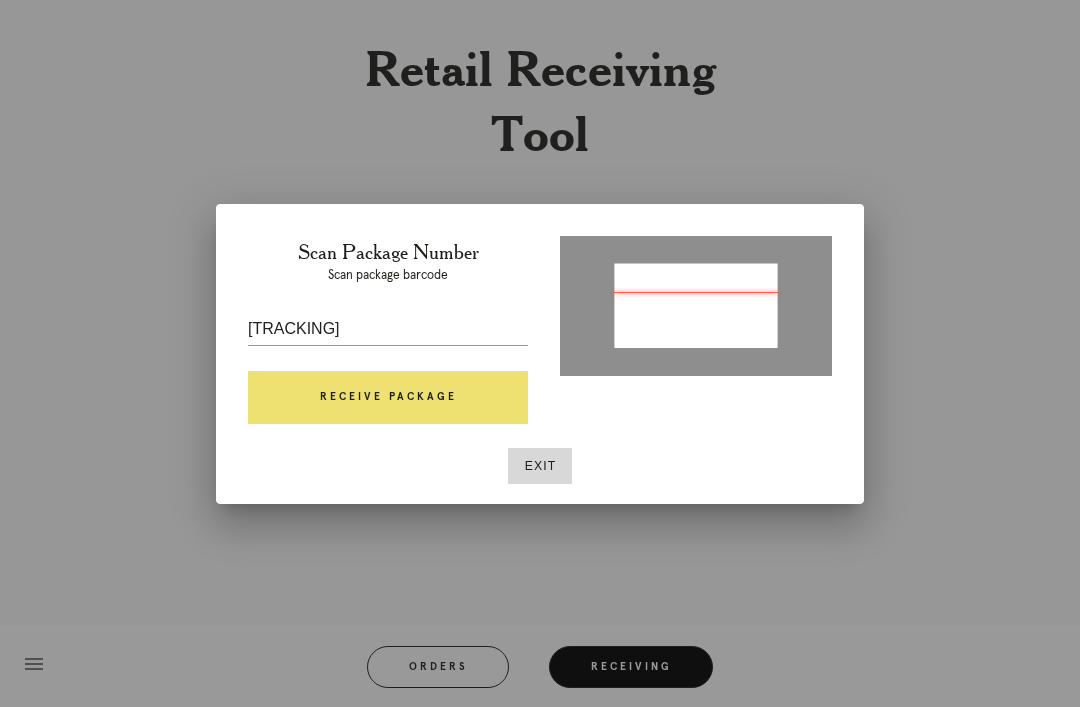 click at bounding box center (388, 360) 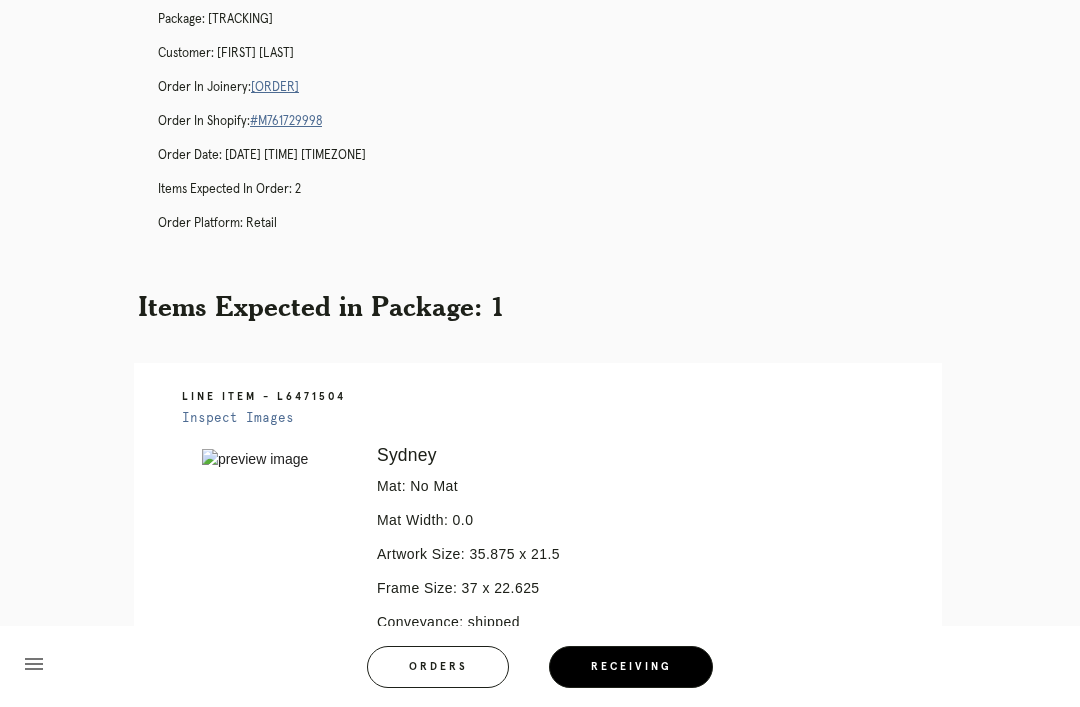 scroll, scrollTop: 116, scrollLeft: 0, axis: vertical 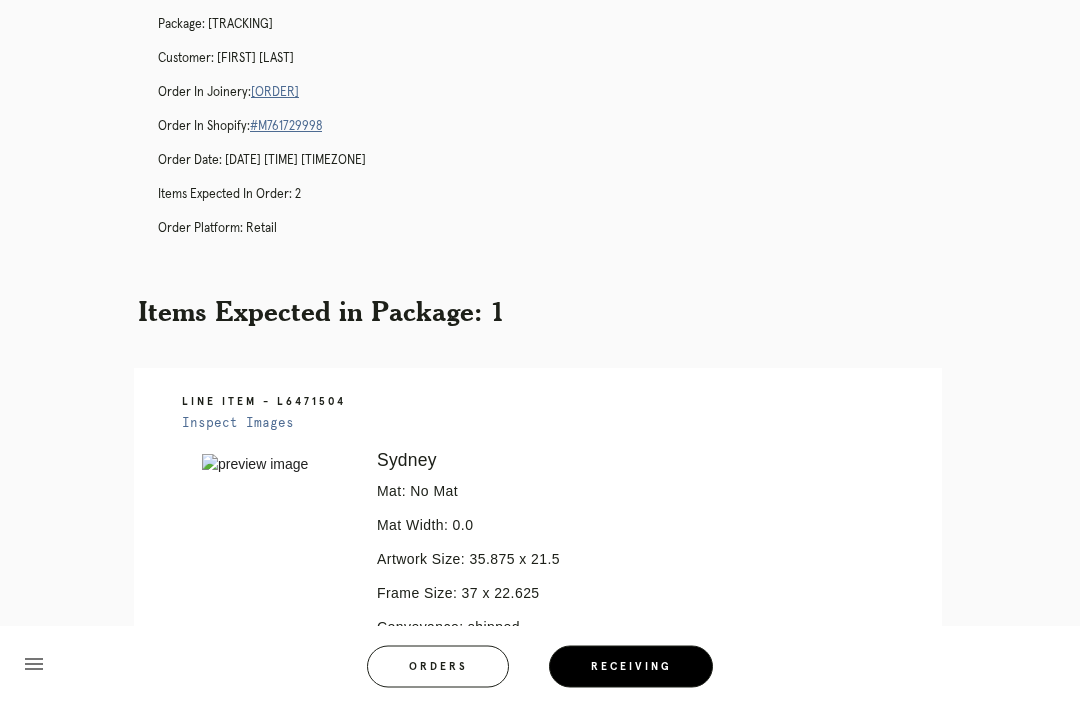 click at bounding box center [275, 465] 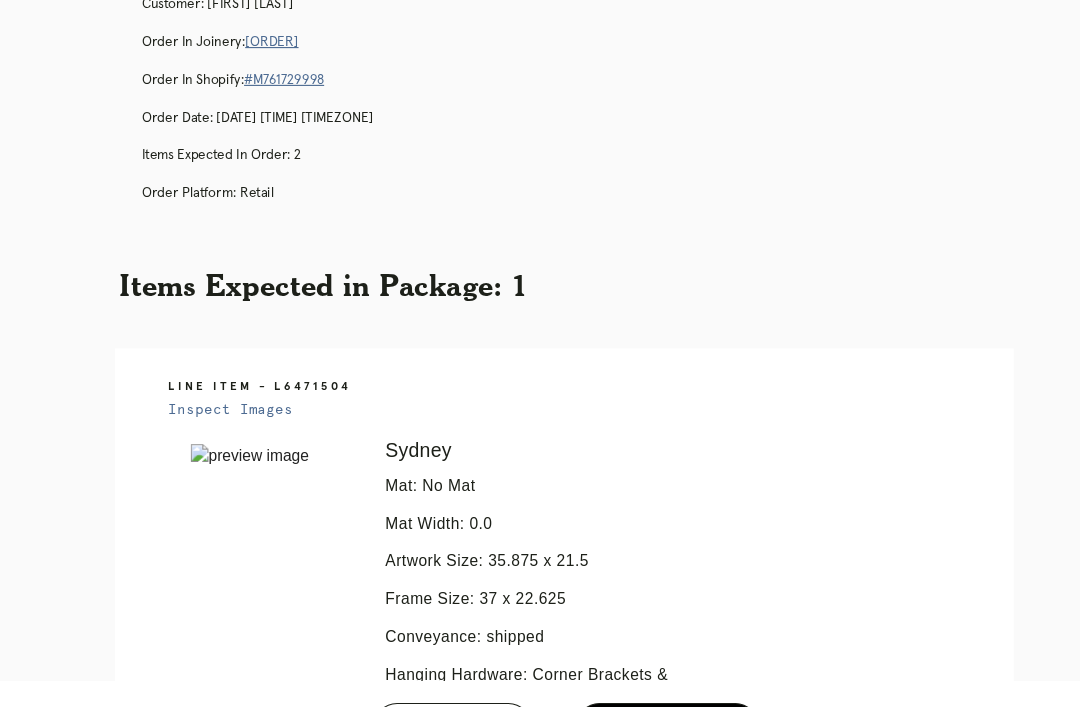 scroll, scrollTop: 157, scrollLeft: 0, axis: vertical 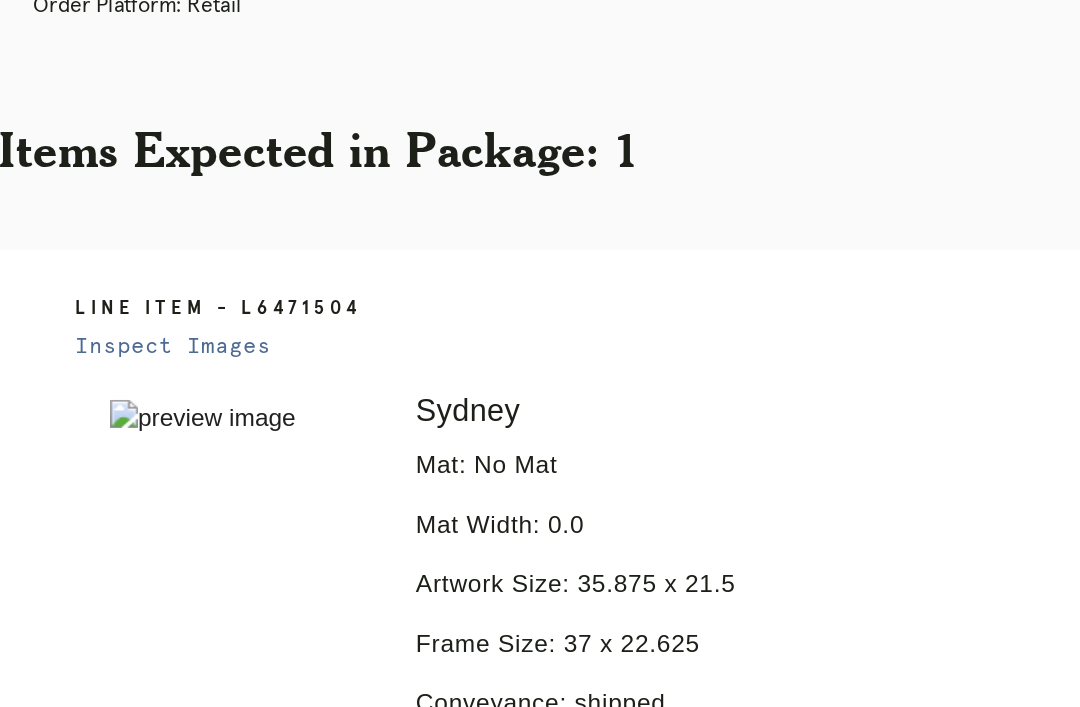 click at bounding box center [275, 424] 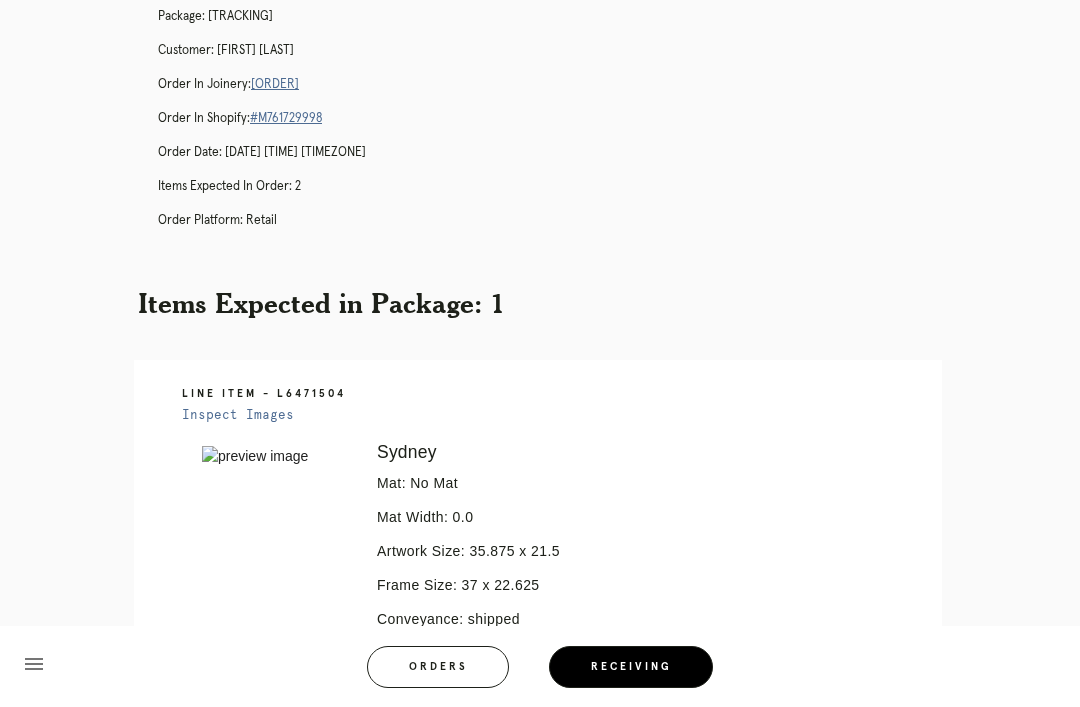 click on "Inspect Images" at bounding box center [238, 415] 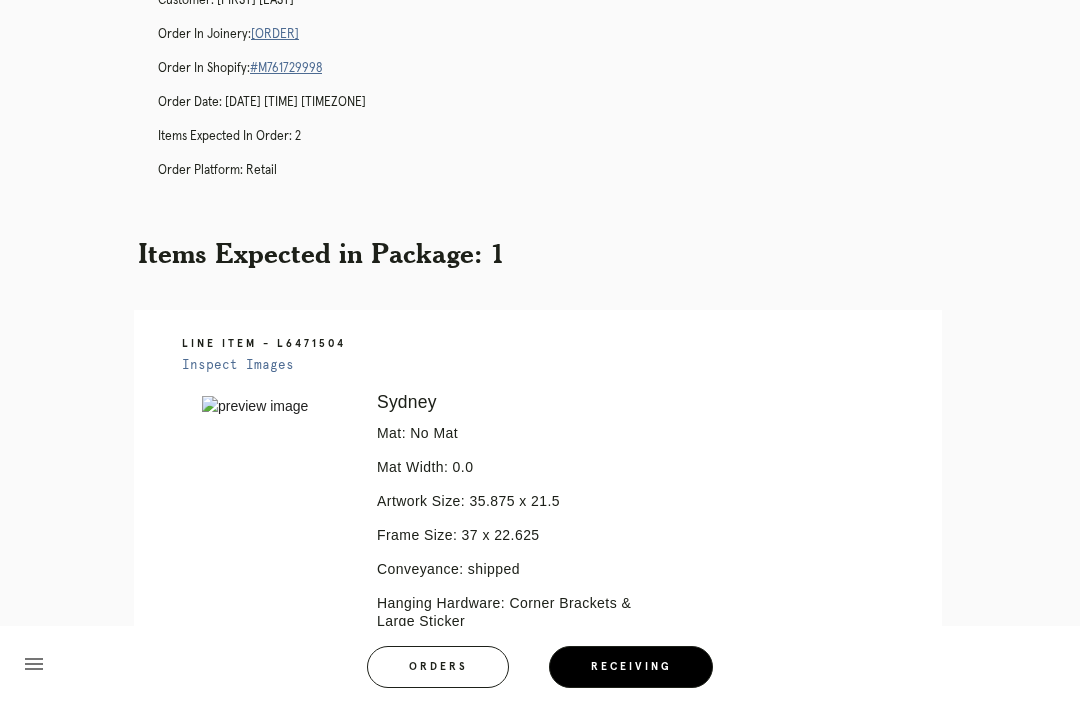 scroll, scrollTop: 0, scrollLeft: 0, axis: both 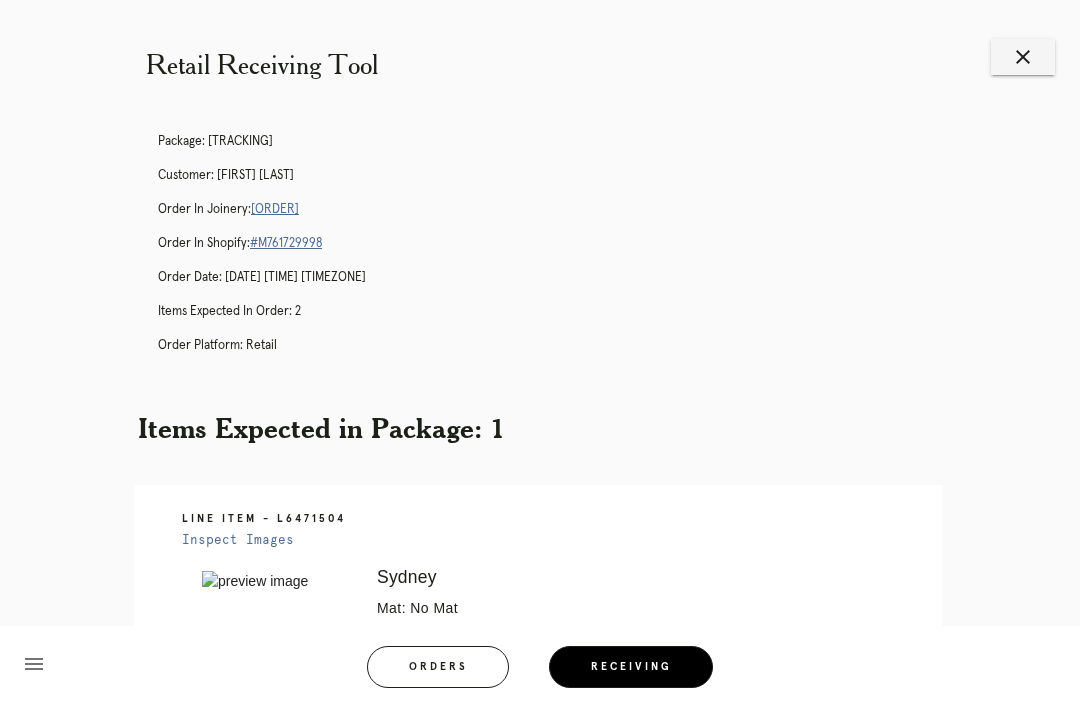 click on "R855849423" at bounding box center (275, 209) 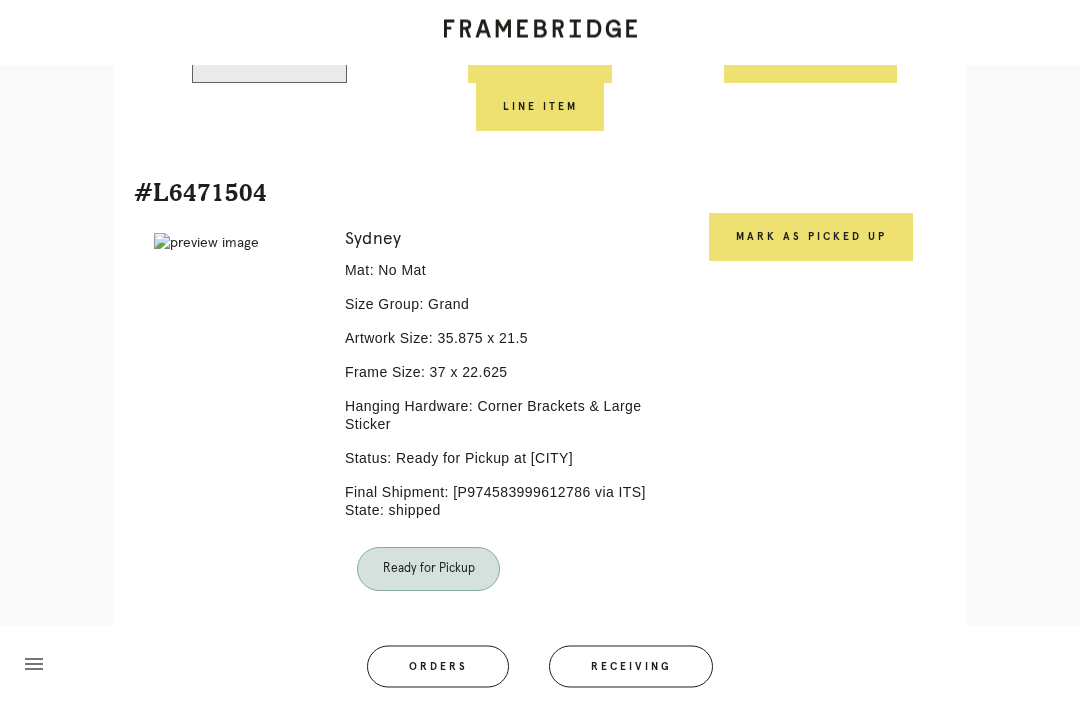 scroll, scrollTop: 923, scrollLeft: 0, axis: vertical 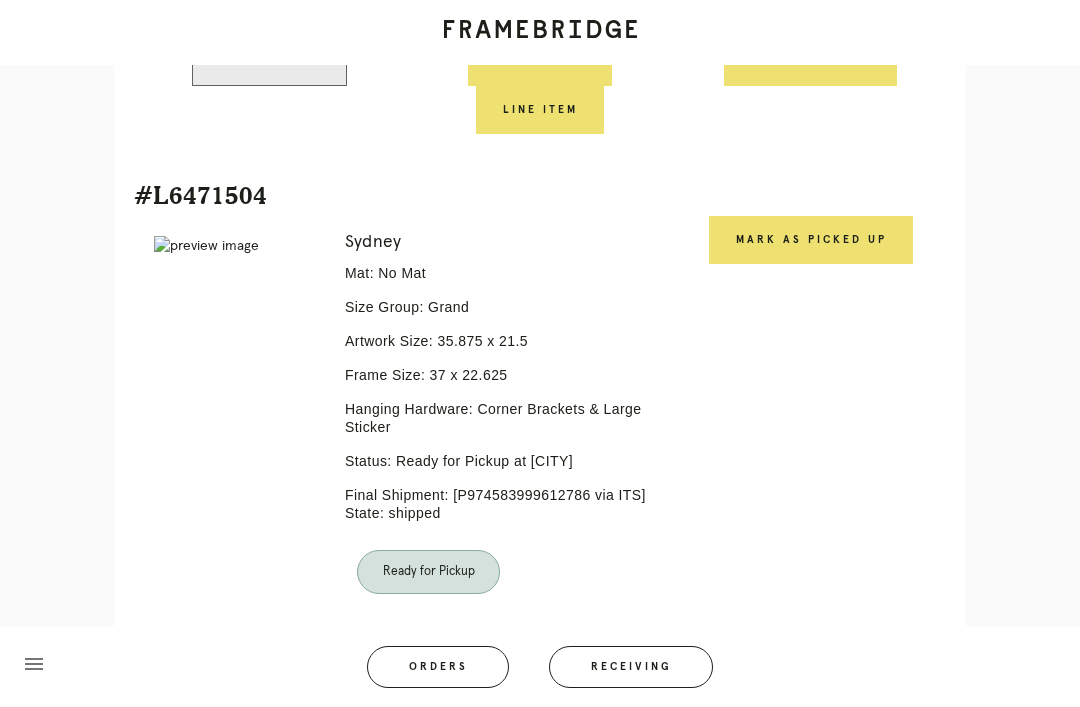 click on "Mark as Picked Up" at bounding box center [811, 240] 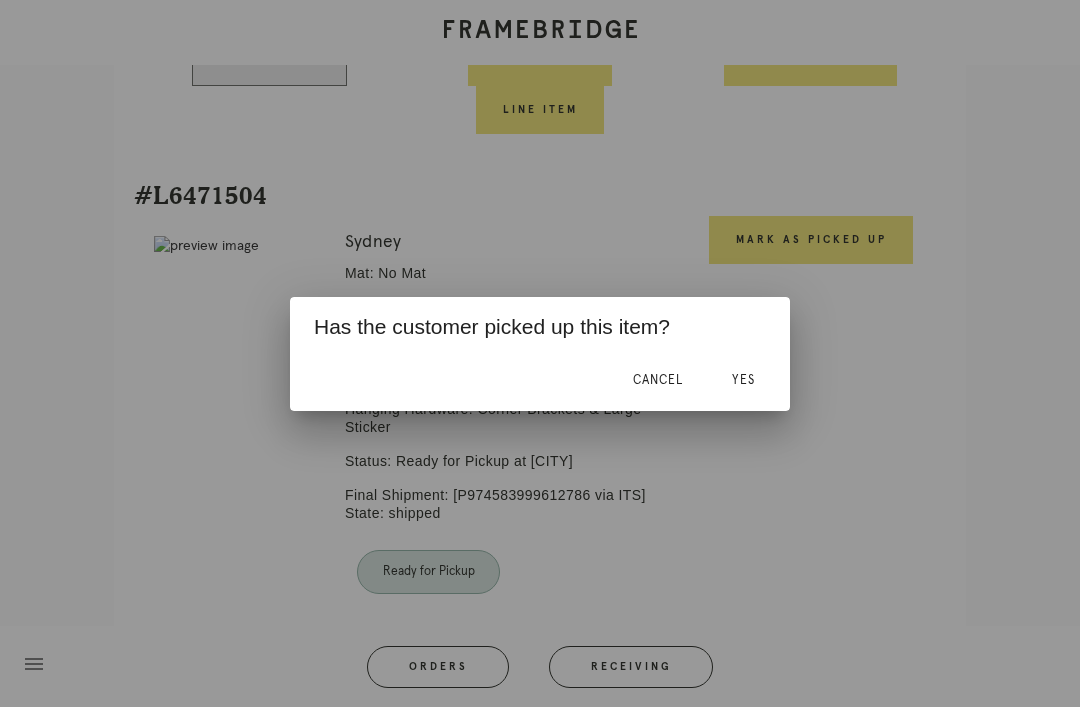 click on "Yes" at bounding box center [743, 381] 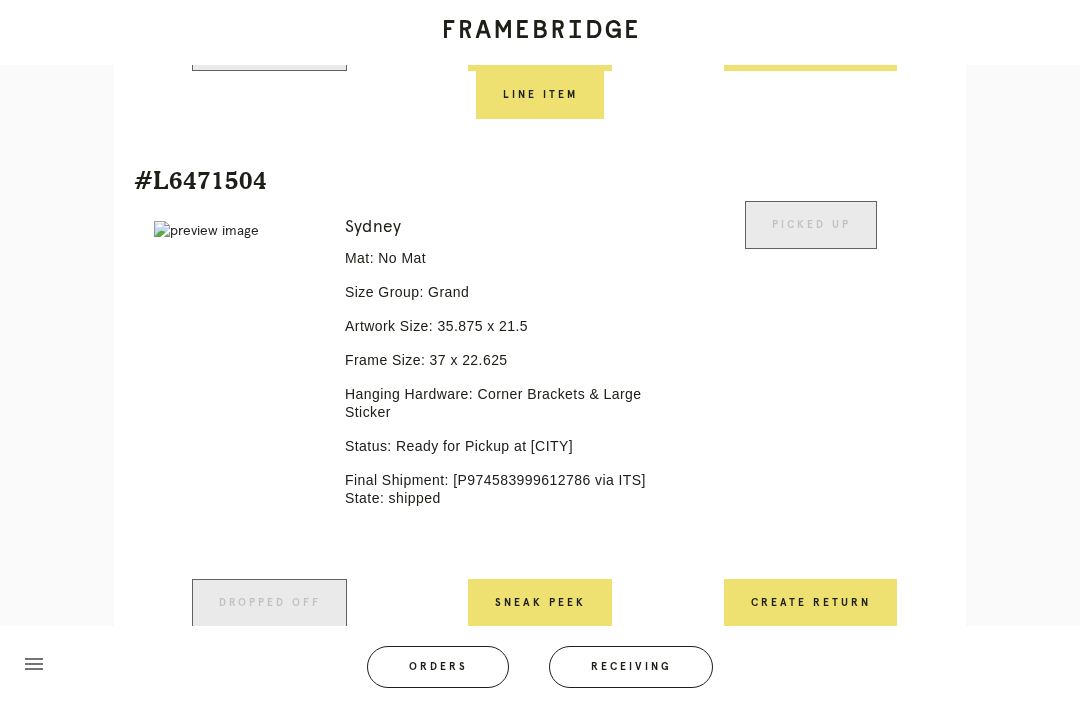 scroll, scrollTop: 945, scrollLeft: 0, axis: vertical 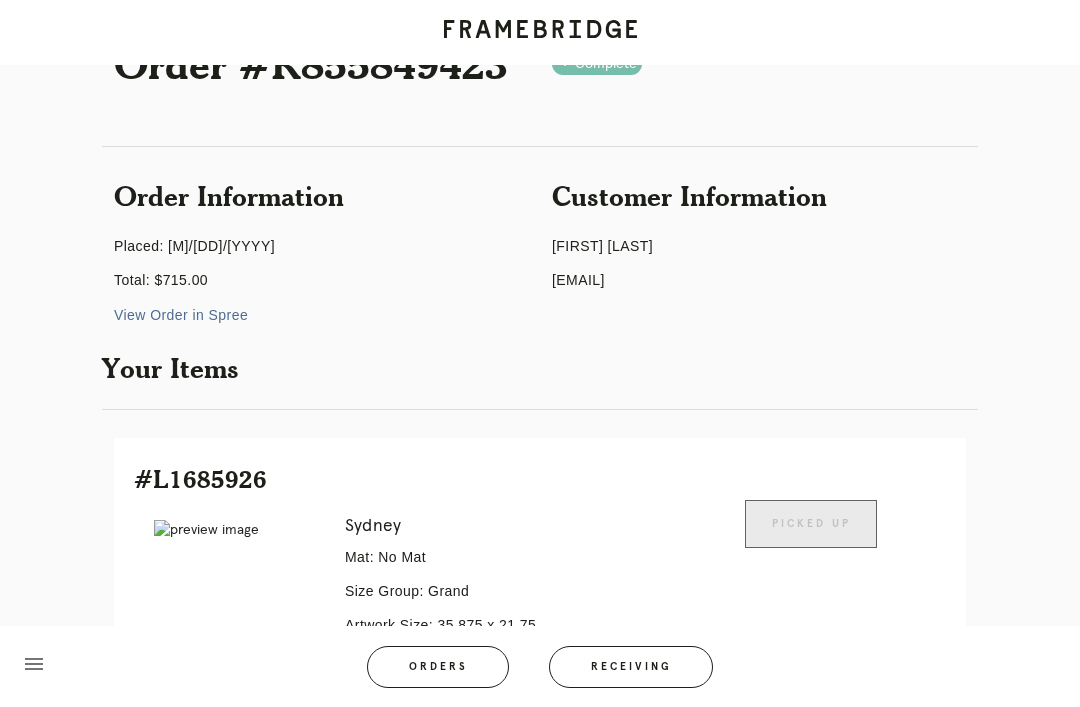 click on "Orders" at bounding box center (438, 667) 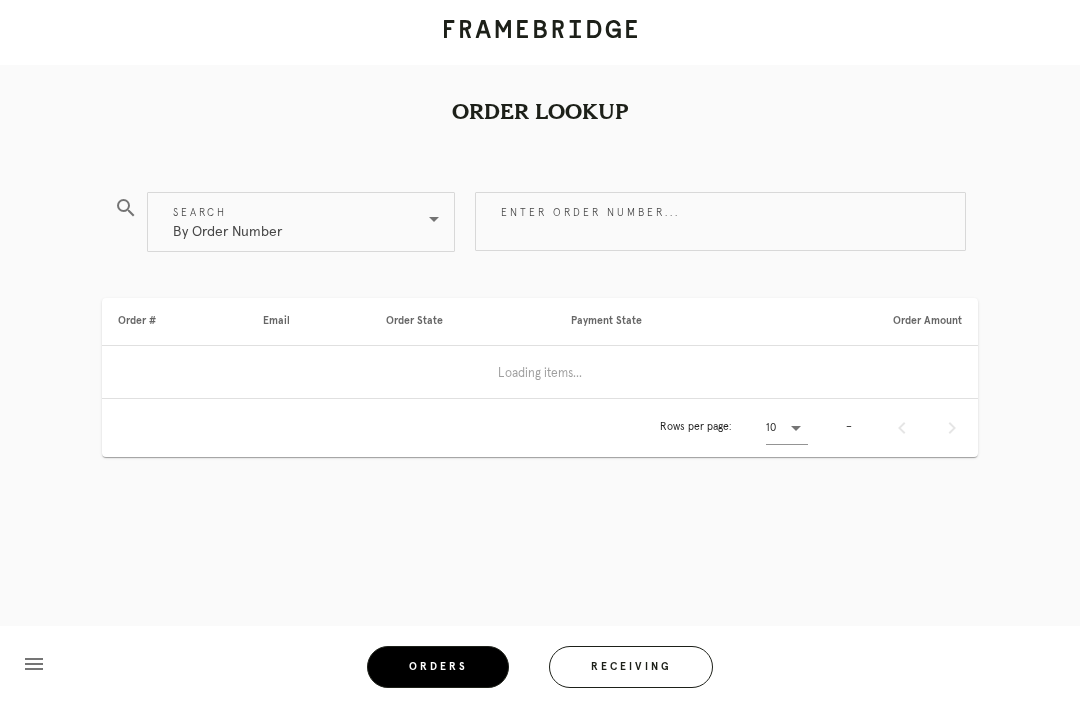 scroll, scrollTop: 64, scrollLeft: 0, axis: vertical 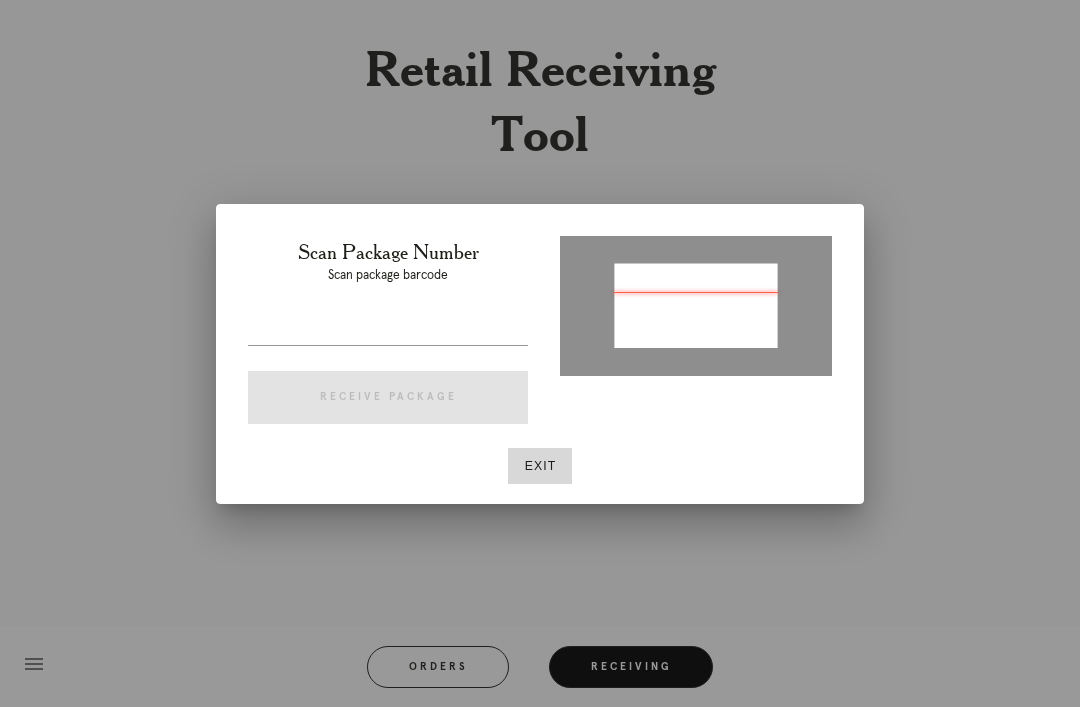 click at bounding box center [696, 304] 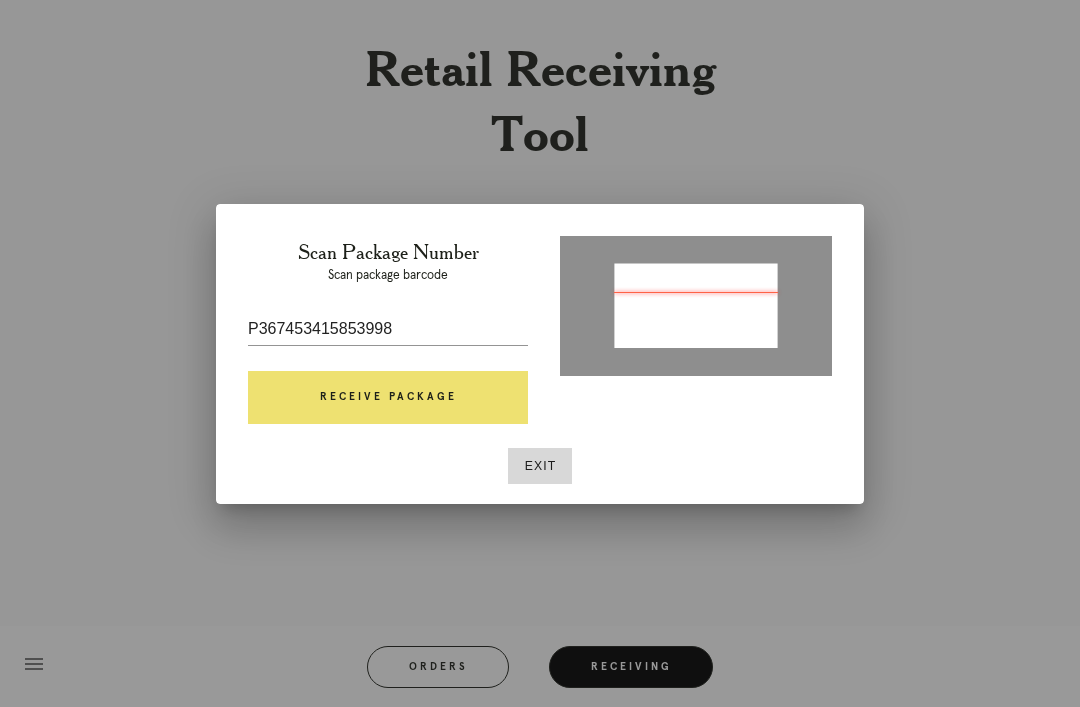 click on "Receive Package" at bounding box center (388, 398) 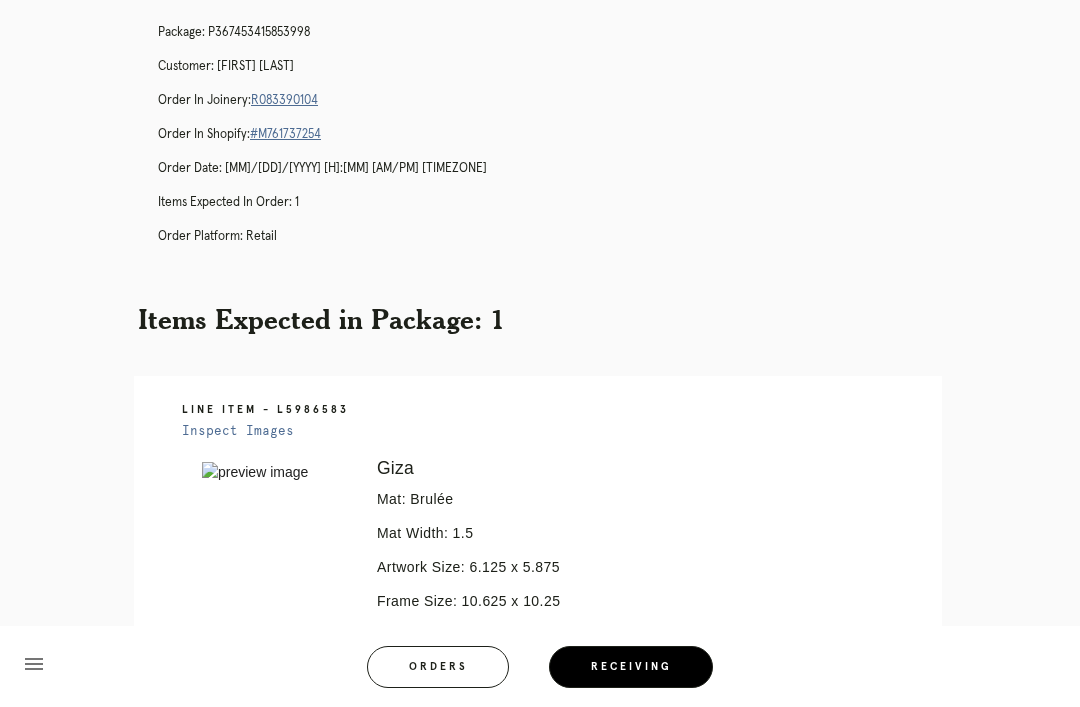 scroll, scrollTop: 96, scrollLeft: 0, axis: vertical 